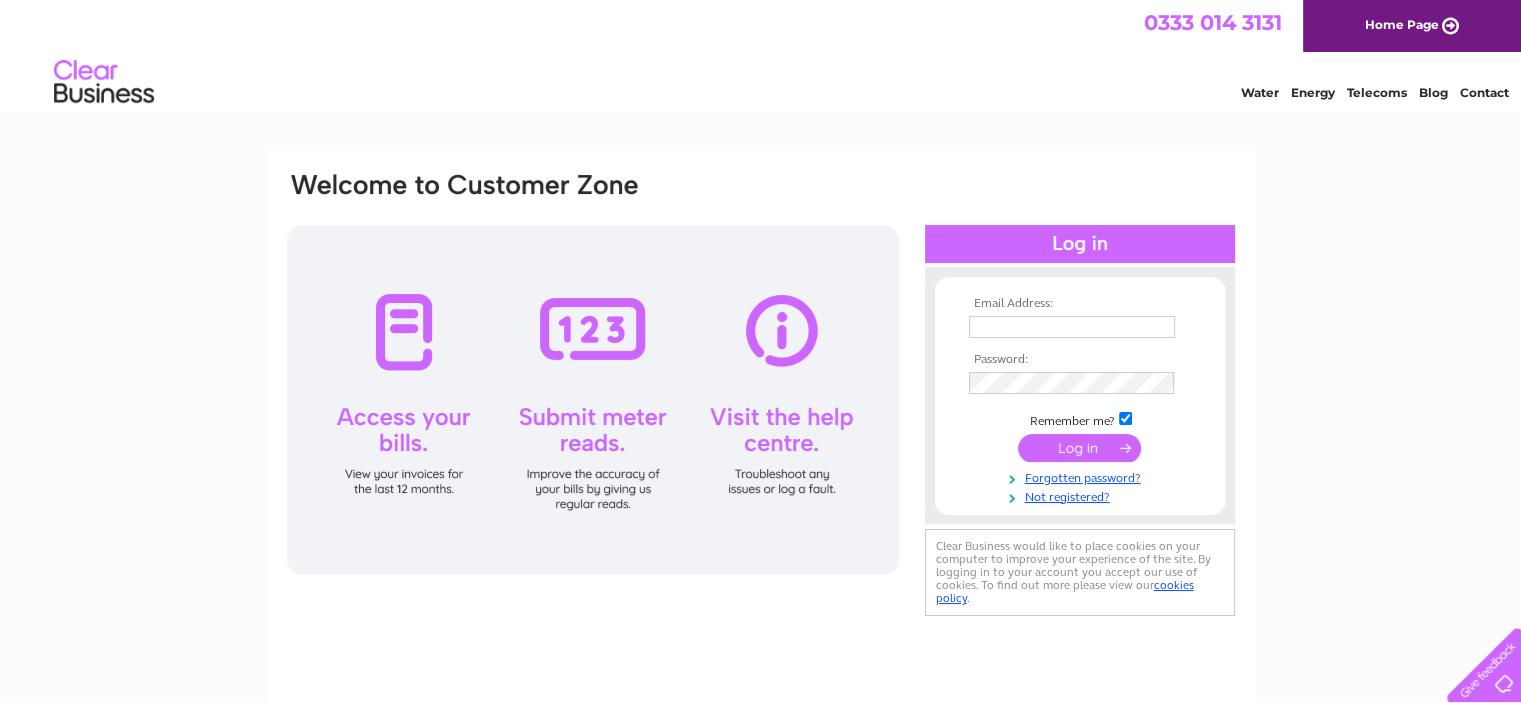 scroll, scrollTop: 0, scrollLeft: 0, axis: both 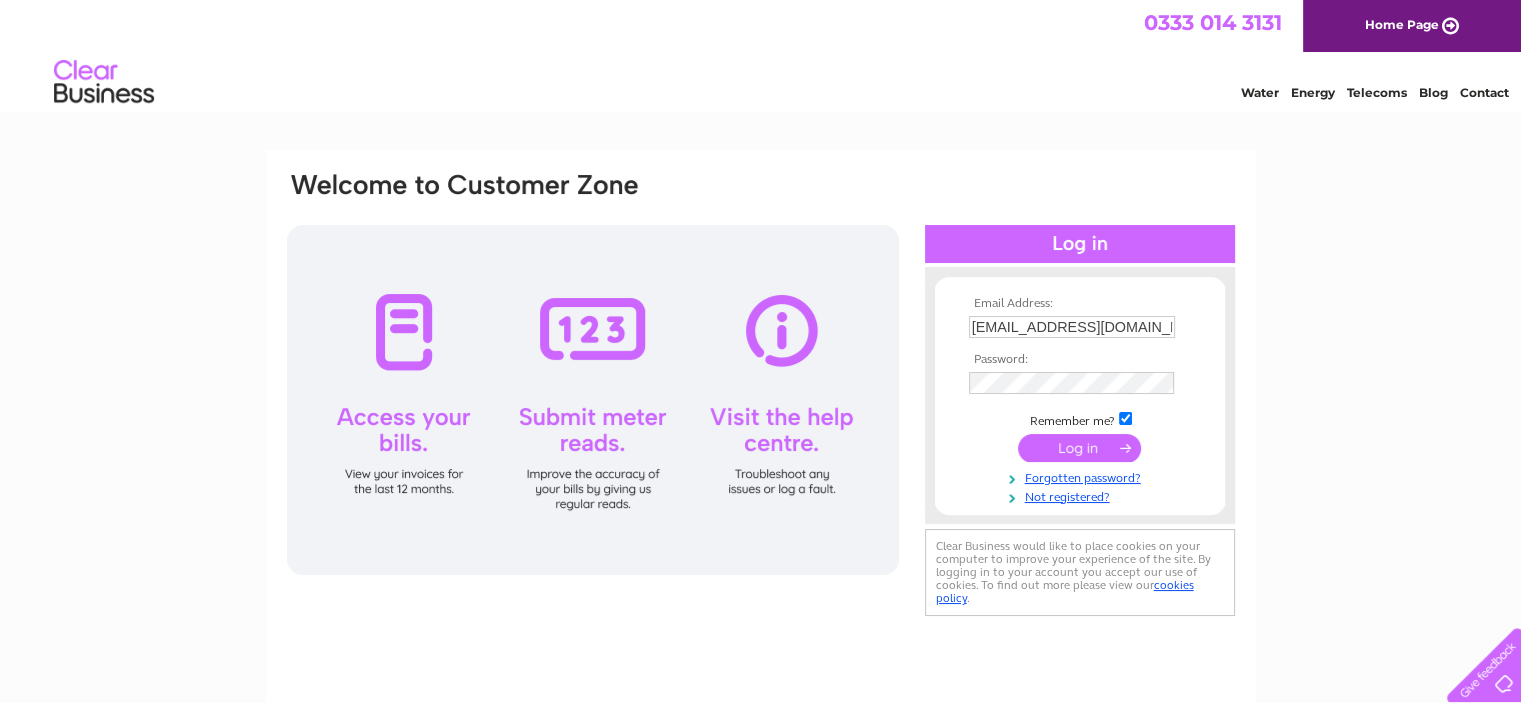 click at bounding box center (1079, 448) 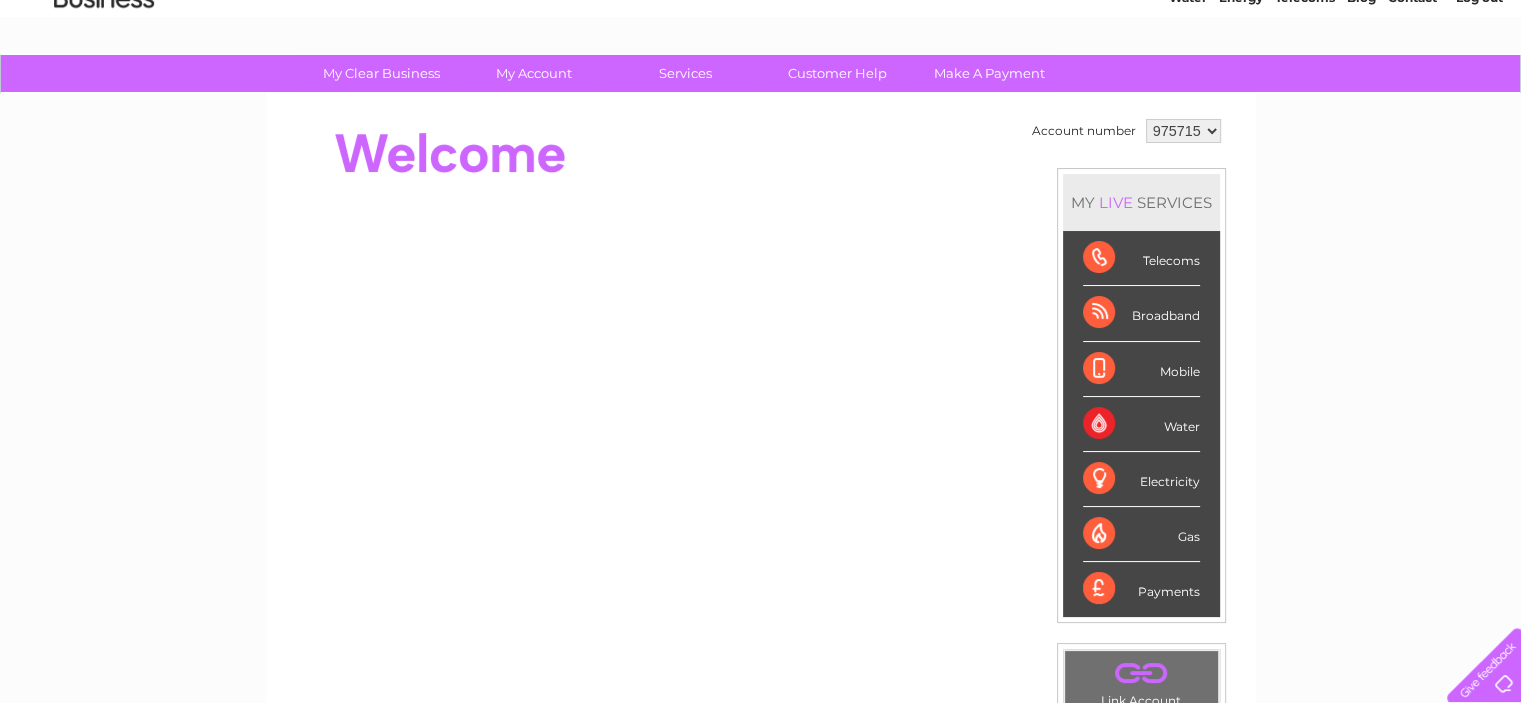 scroll, scrollTop: 100, scrollLeft: 0, axis: vertical 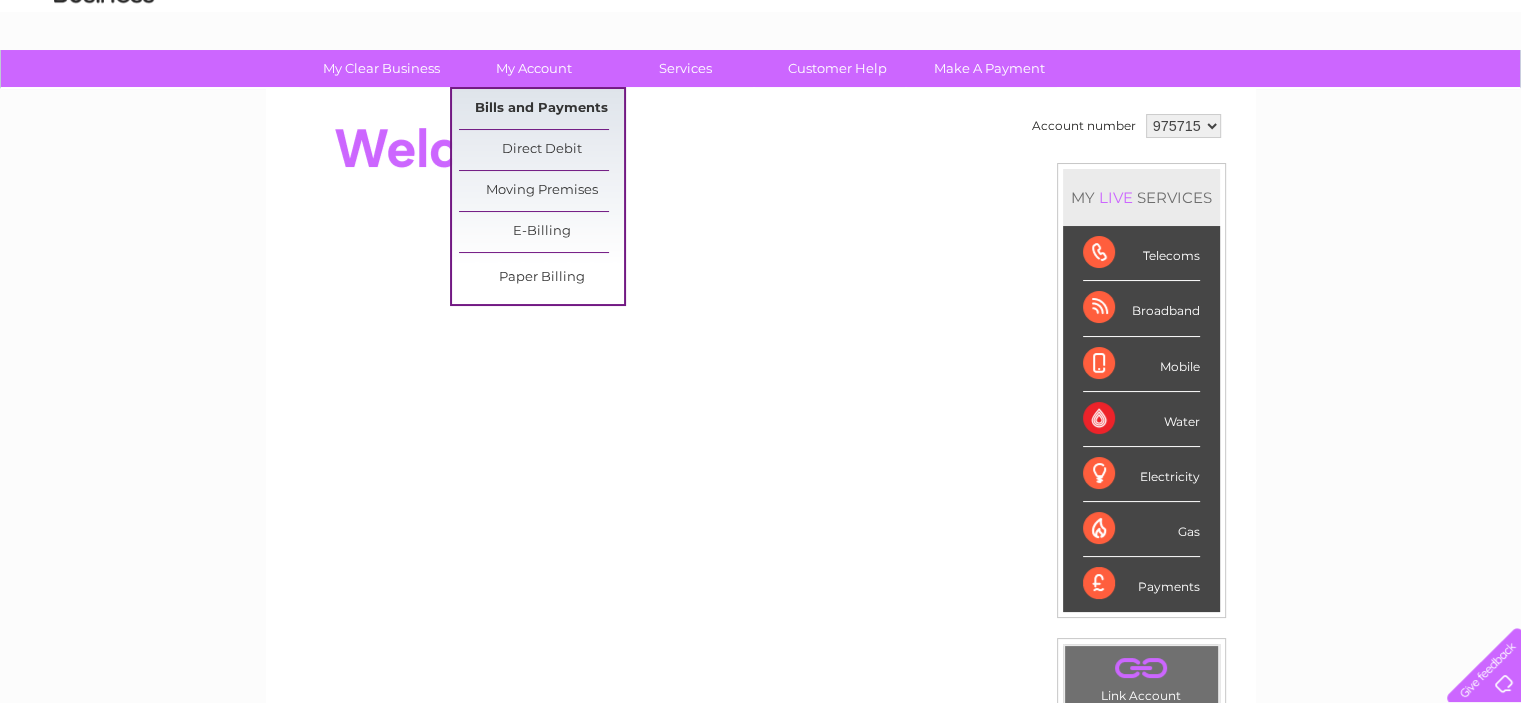 click on "Bills and Payments" at bounding box center (541, 109) 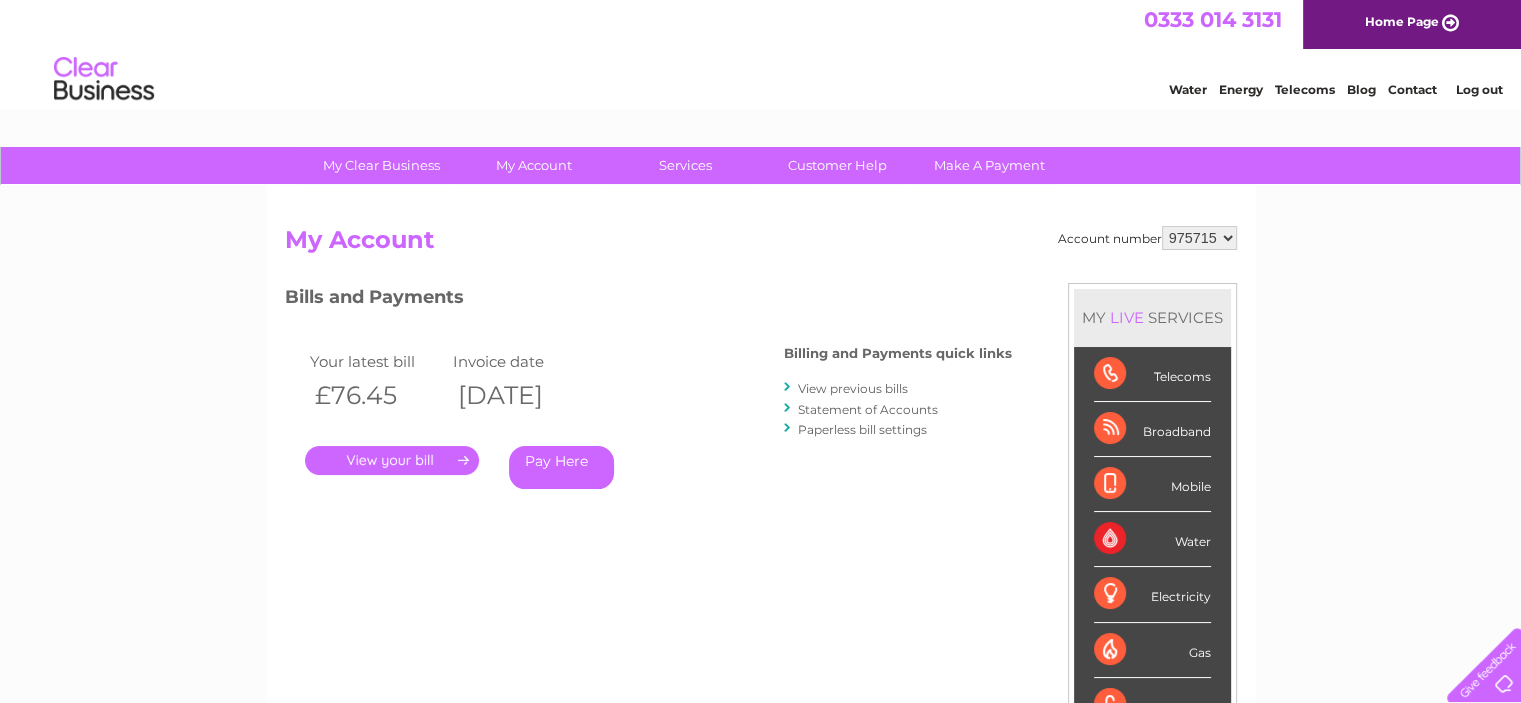 scroll, scrollTop: 0, scrollLeft: 0, axis: both 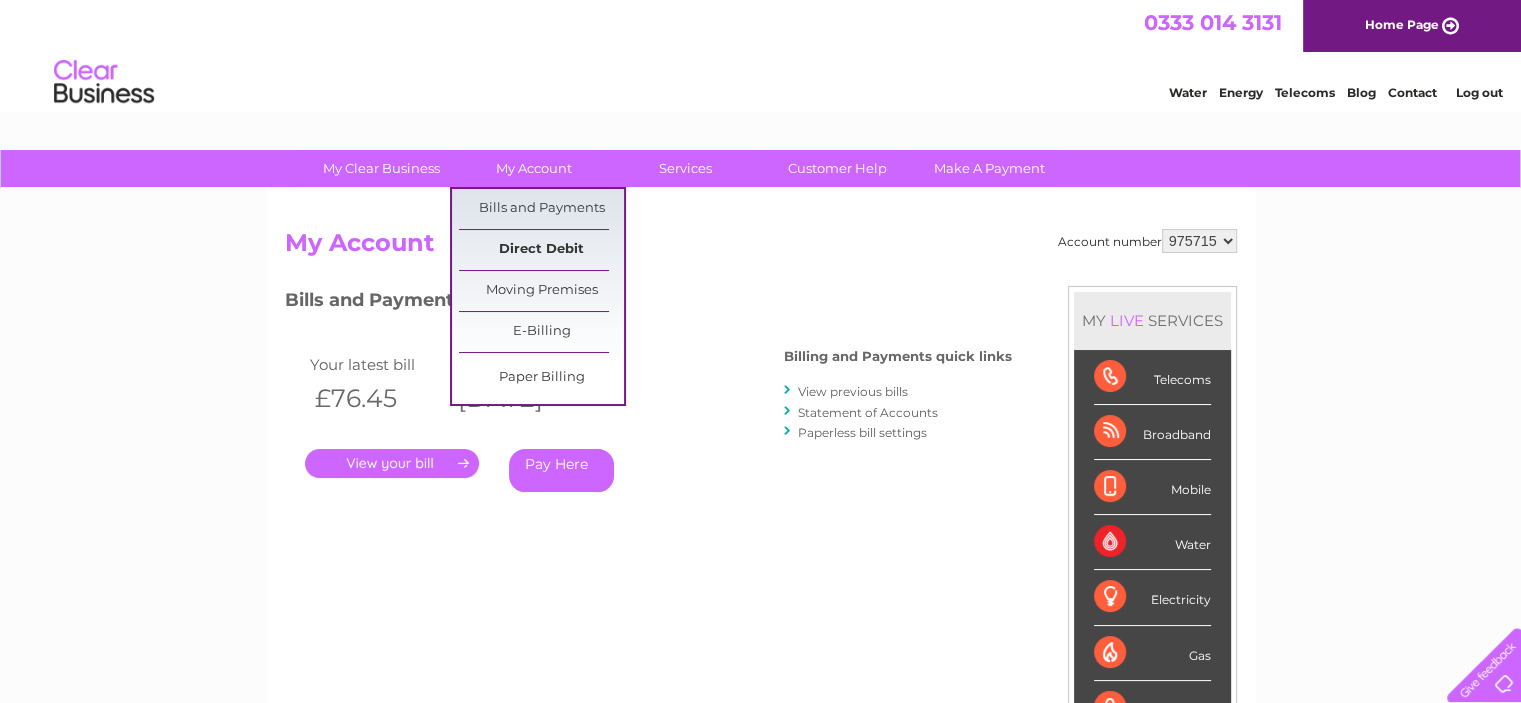 click on "Direct Debit" at bounding box center [541, 250] 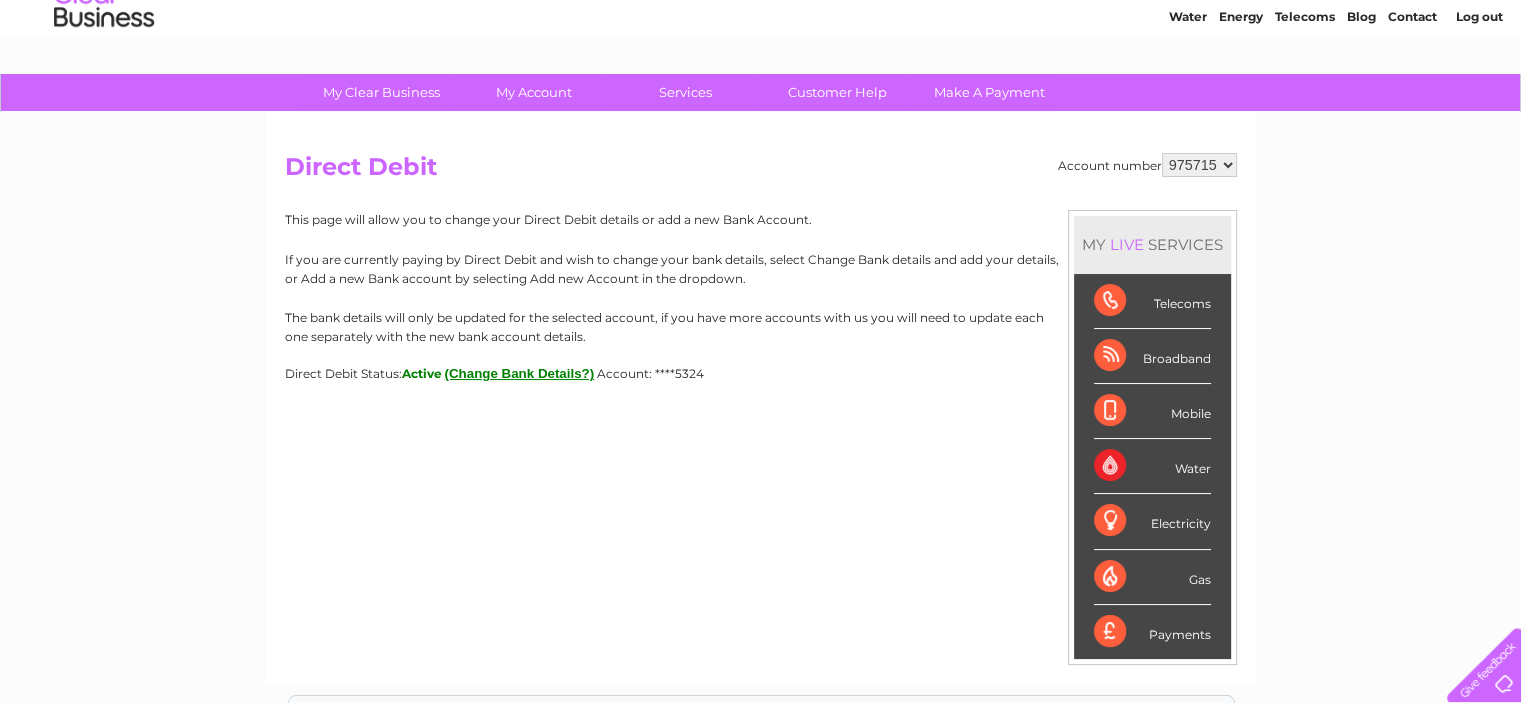 scroll, scrollTop: 0, scrollLeft: 0, axis: both 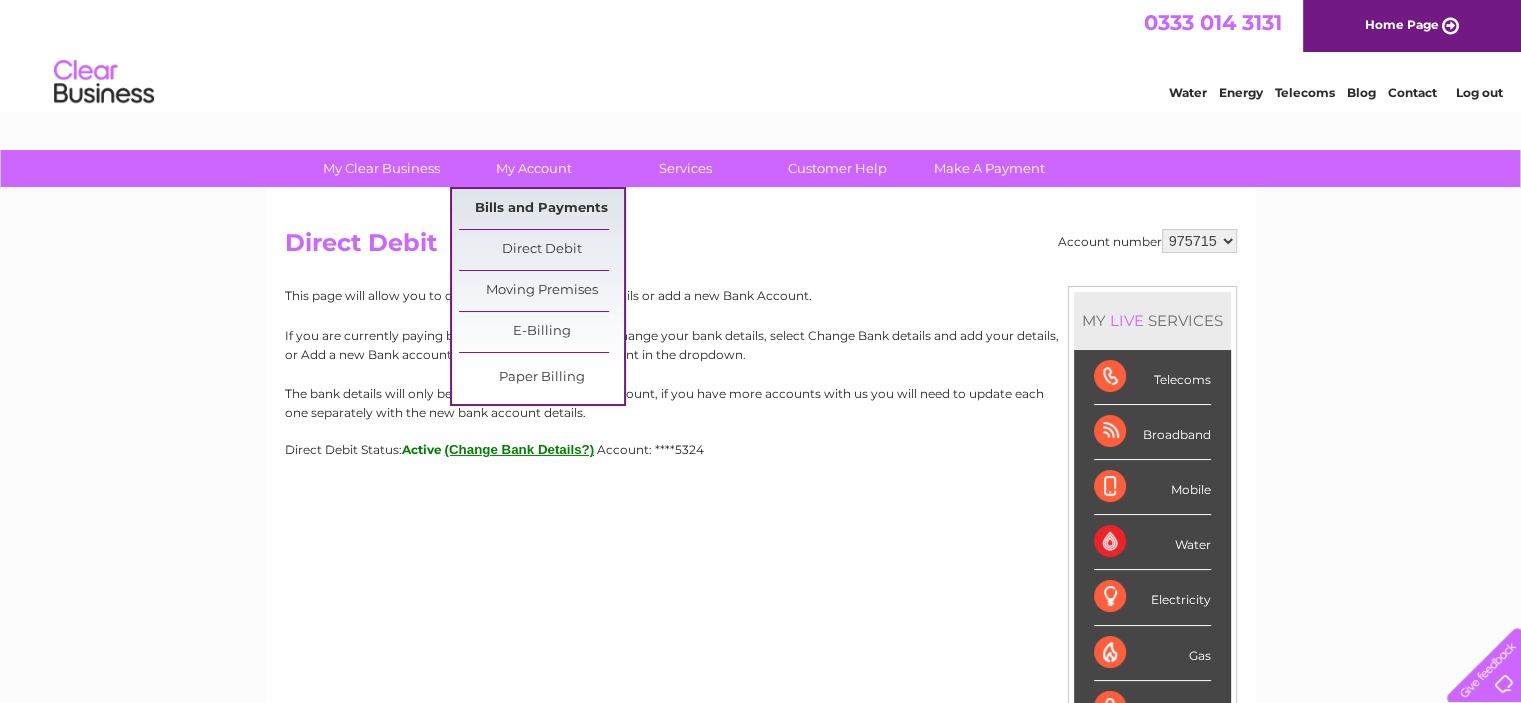 click on "Bills and Payments" at bounding box center [541, 209] 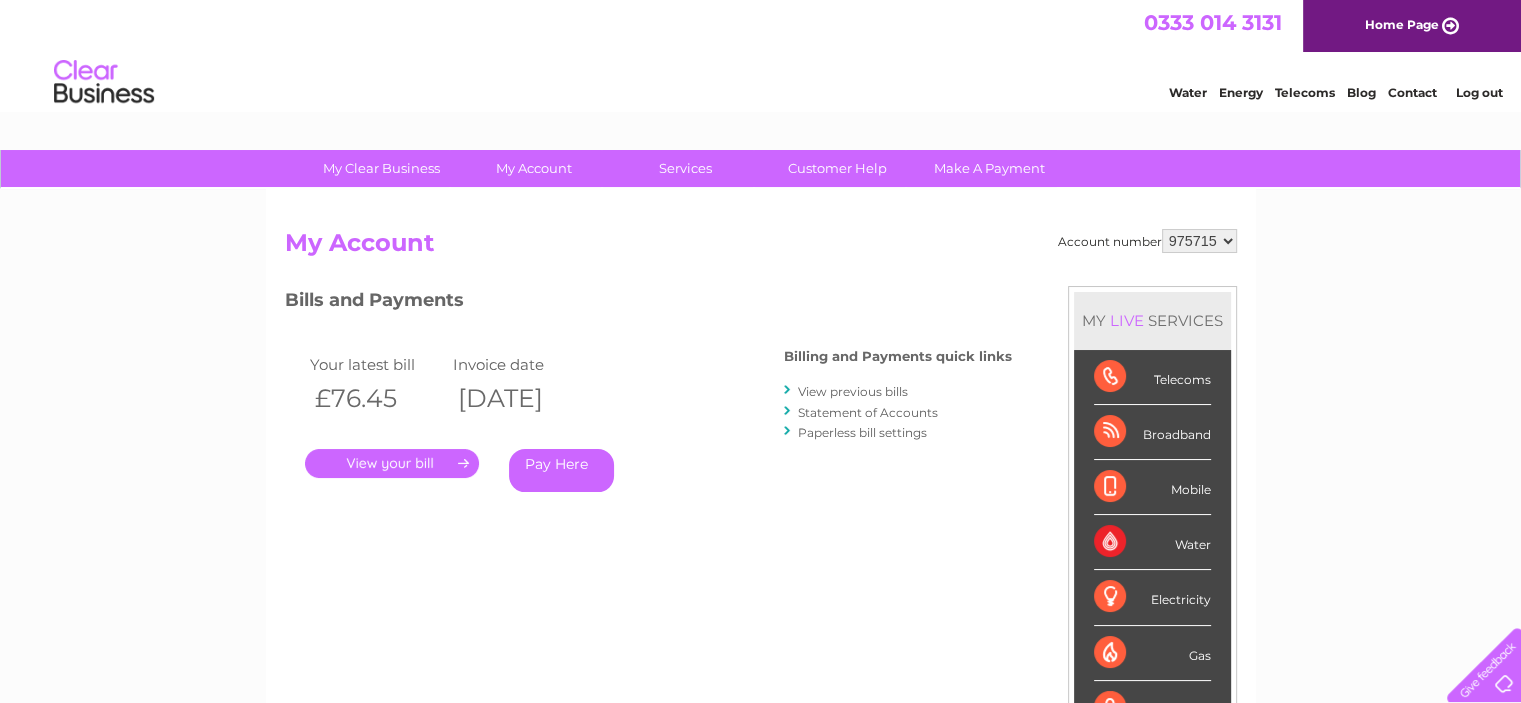 scroll, scrollTop: 0, scrollLeft: 0, axis: both 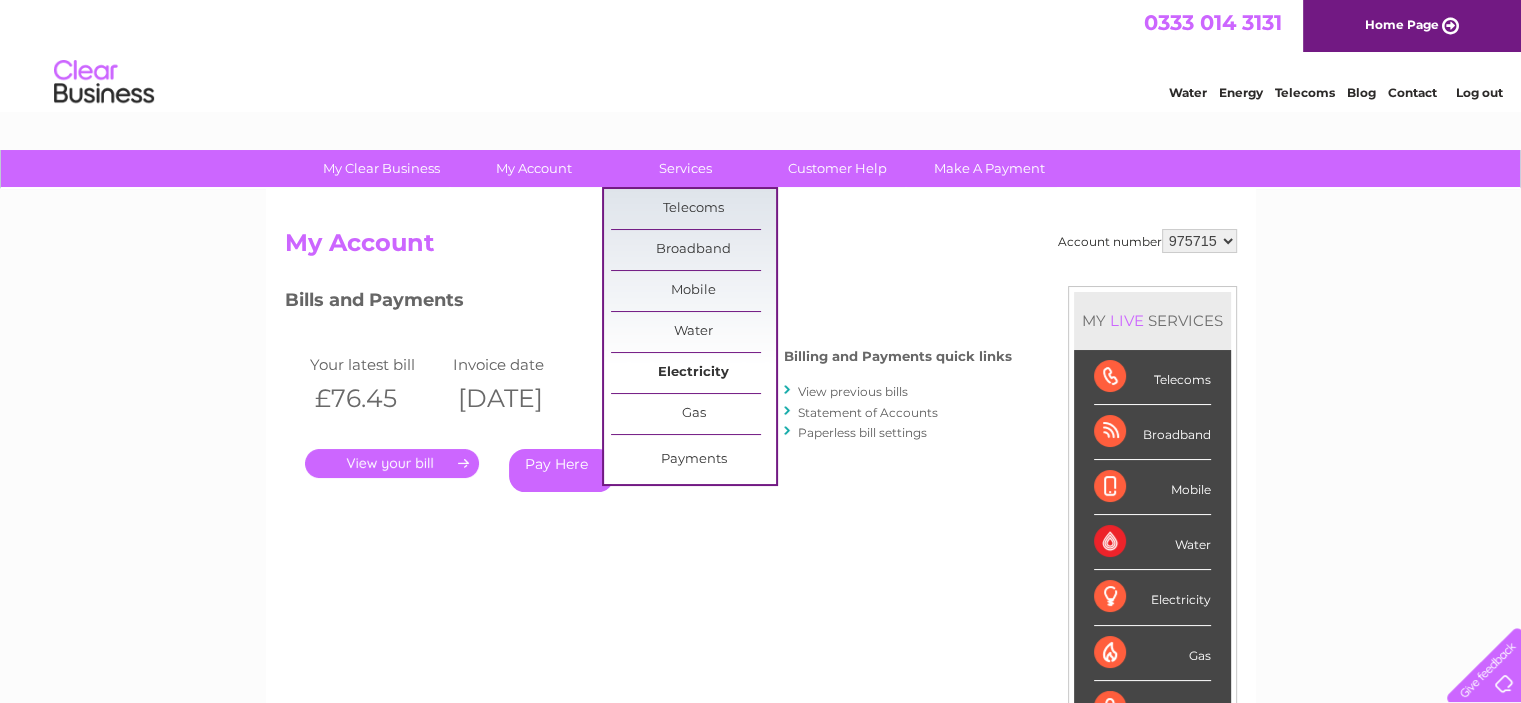 click on "My Clear Business
Login Details
My Details
My Preferences
Link Account
My Account
Bills and Payments   Direct Debit   Moving Premises" at bounding box center [760, 671] 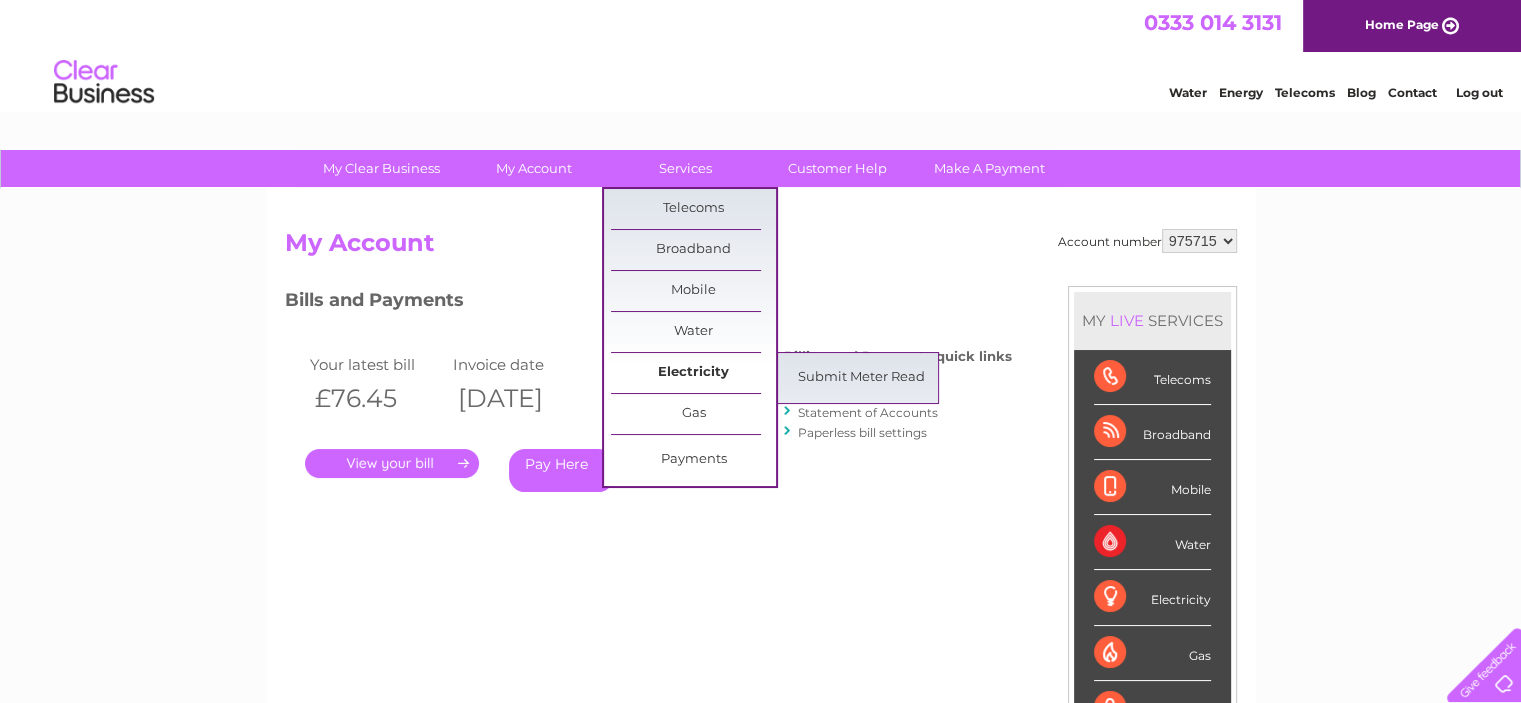 click on "Electricity" at bounding box center (693, 373) 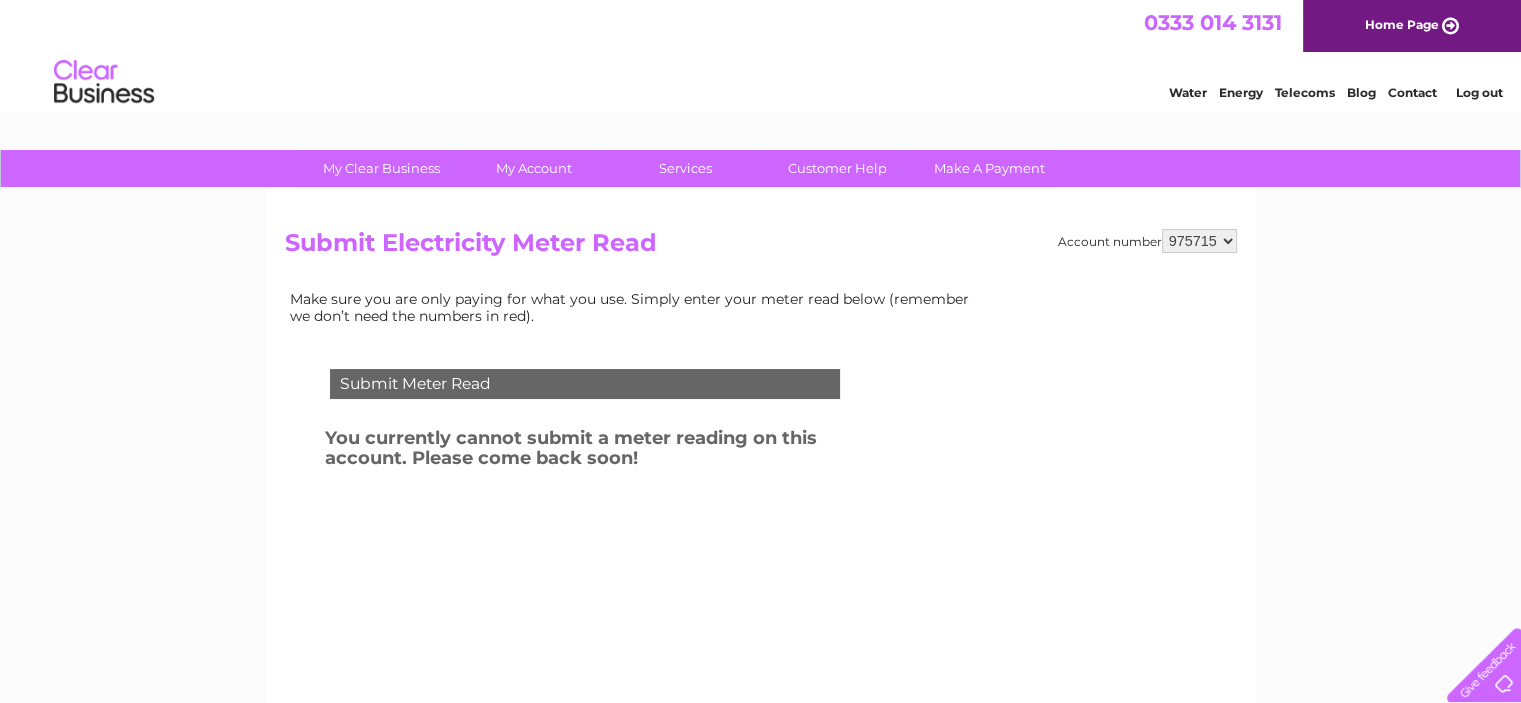 scroll, scrollTop: 0, scrollLeft: 0, axis: both 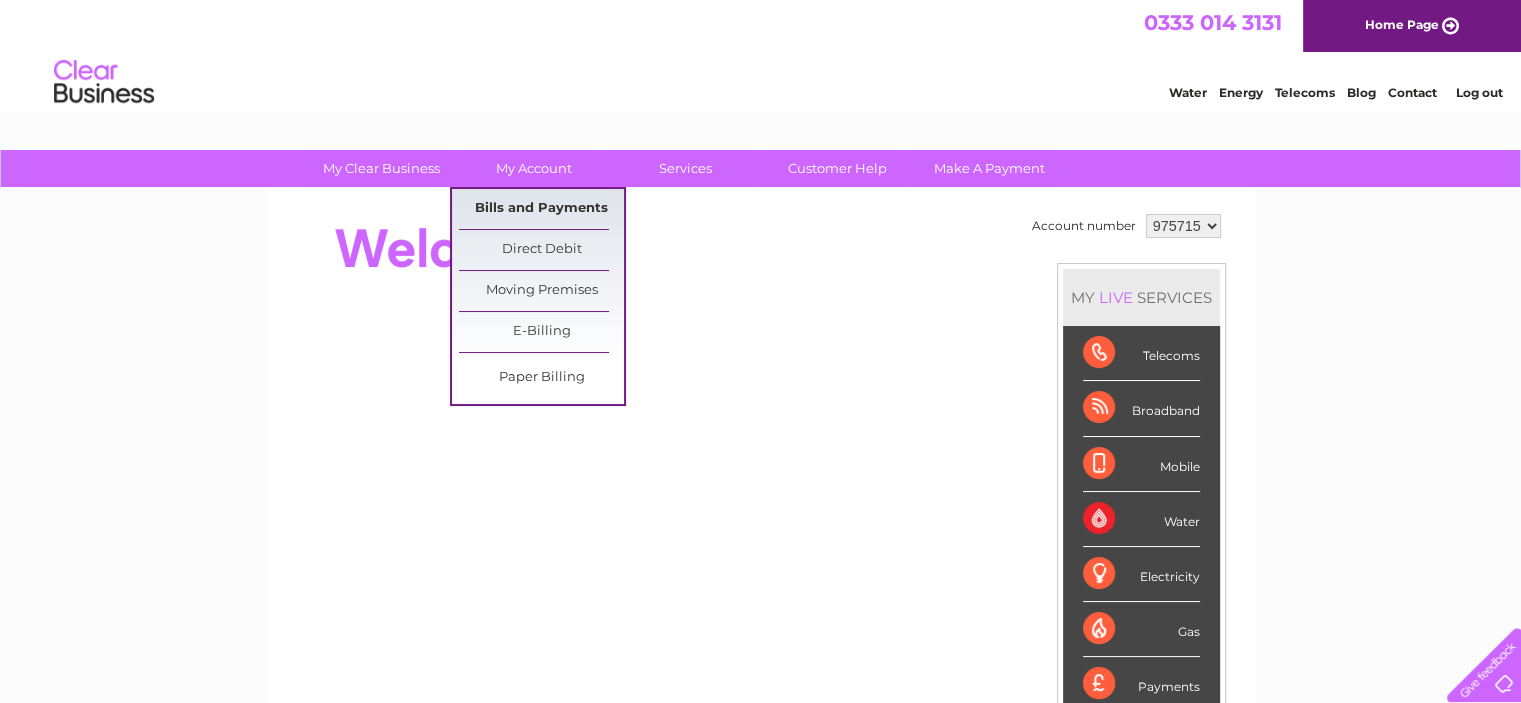 click on "Bills and Payments" at bounding box center (541, 209) 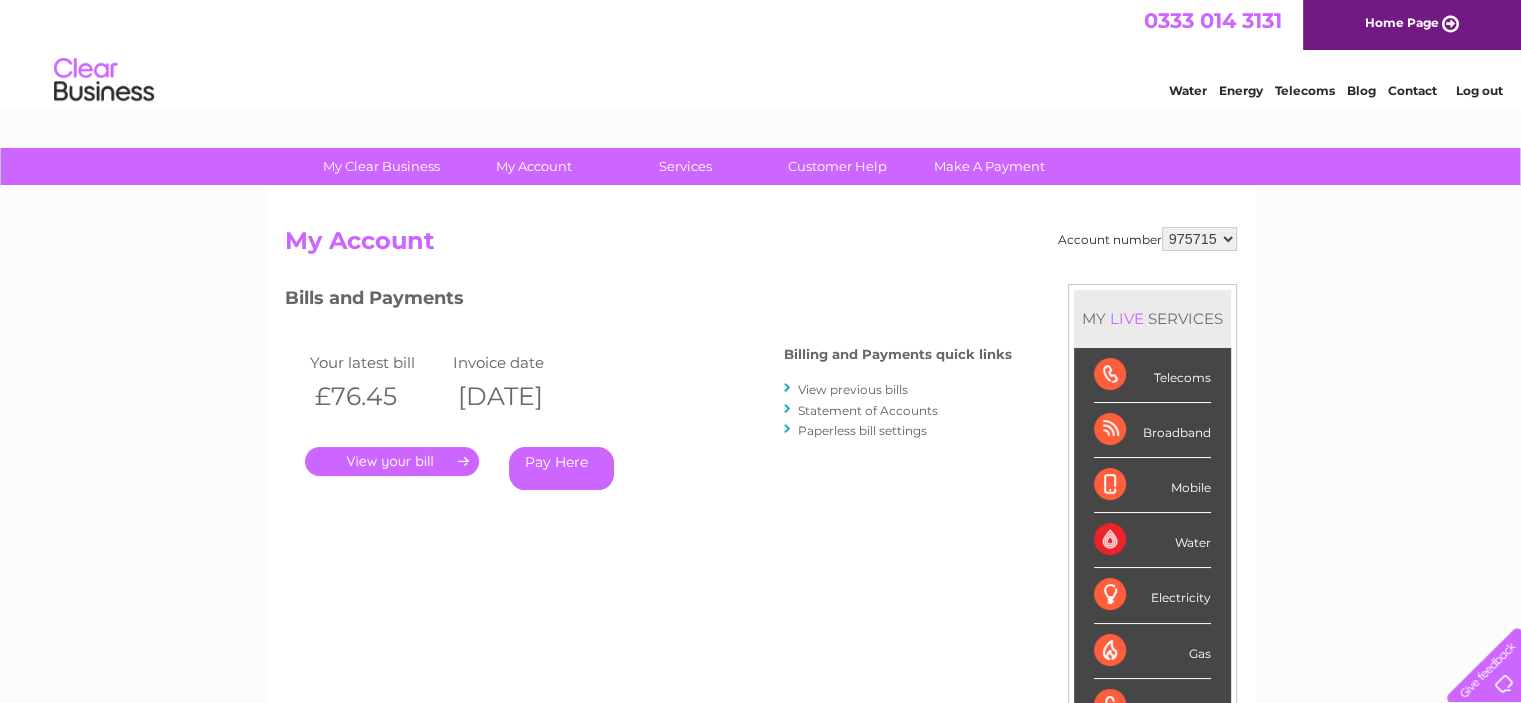 scroll, scrollTop: 0, scrollLeft: 0, axis: both 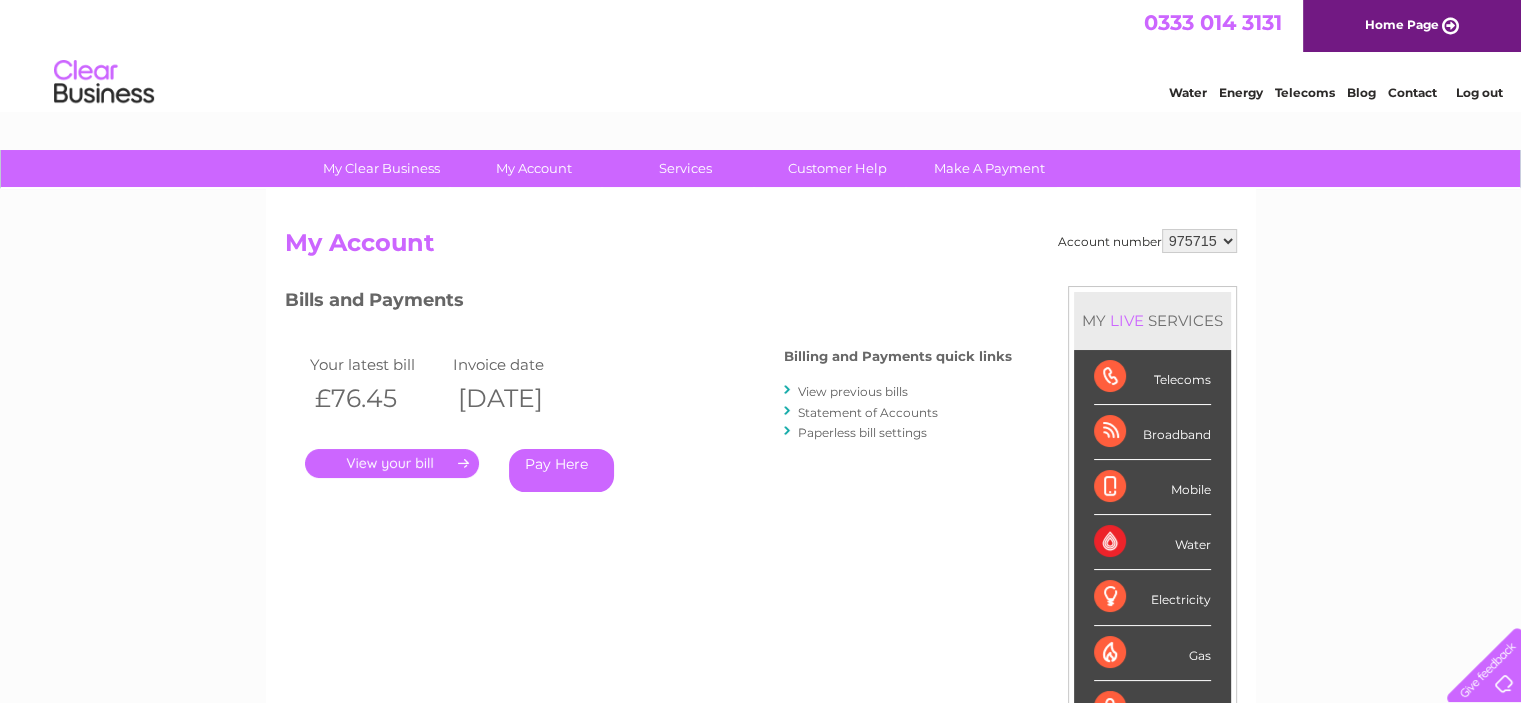 click on "." at bounding box center [392, 463] 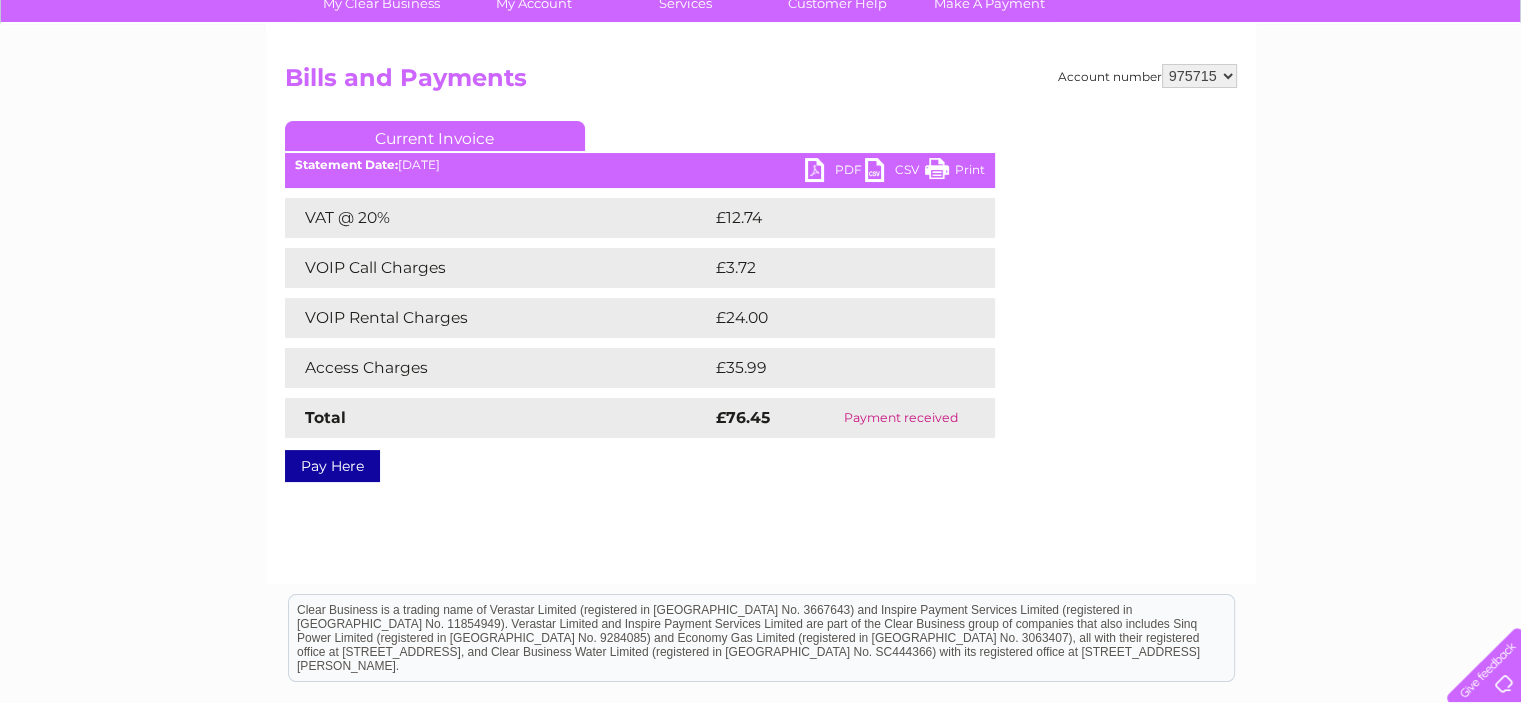 scroll, scrollTop: 0, scrollLeft: 0, axis: both 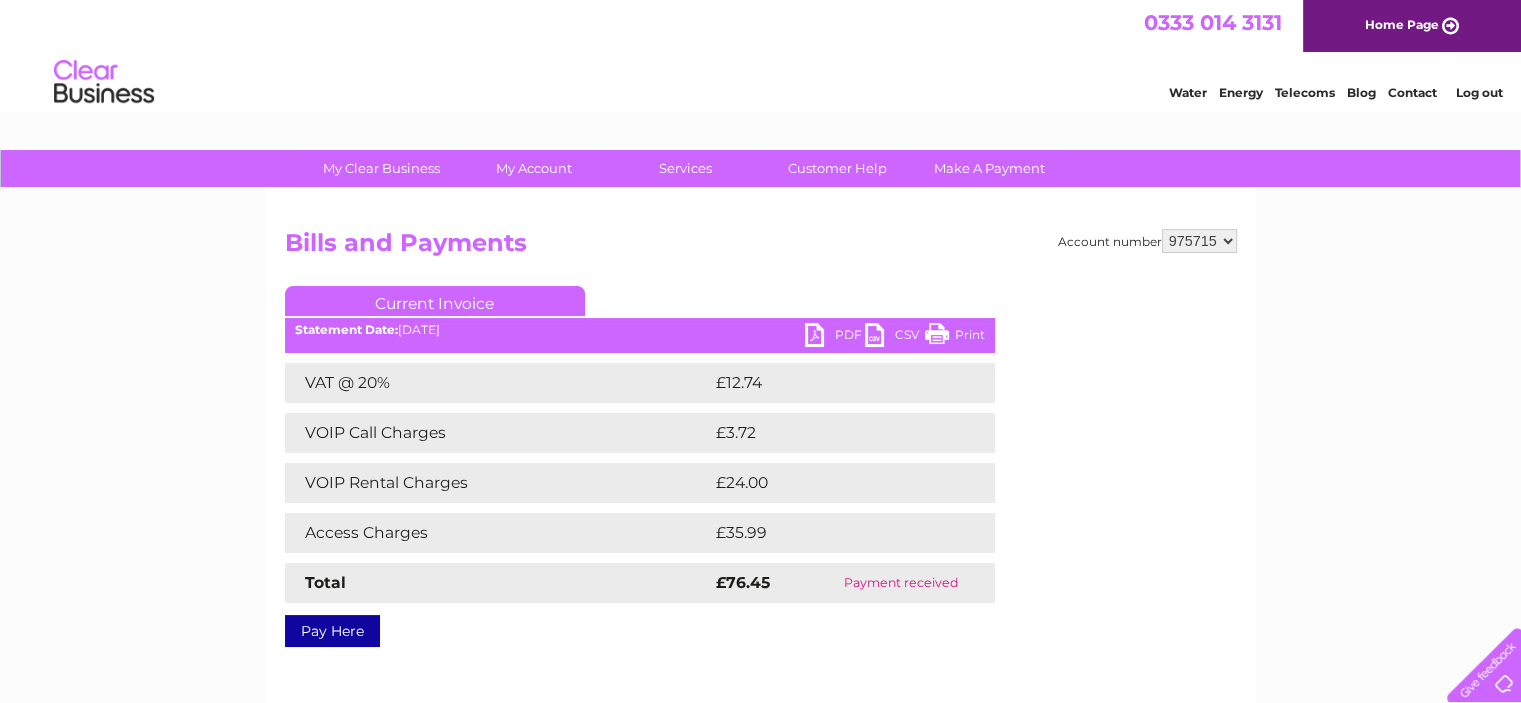 click on "975715" at bounding box center [1199, 241] 